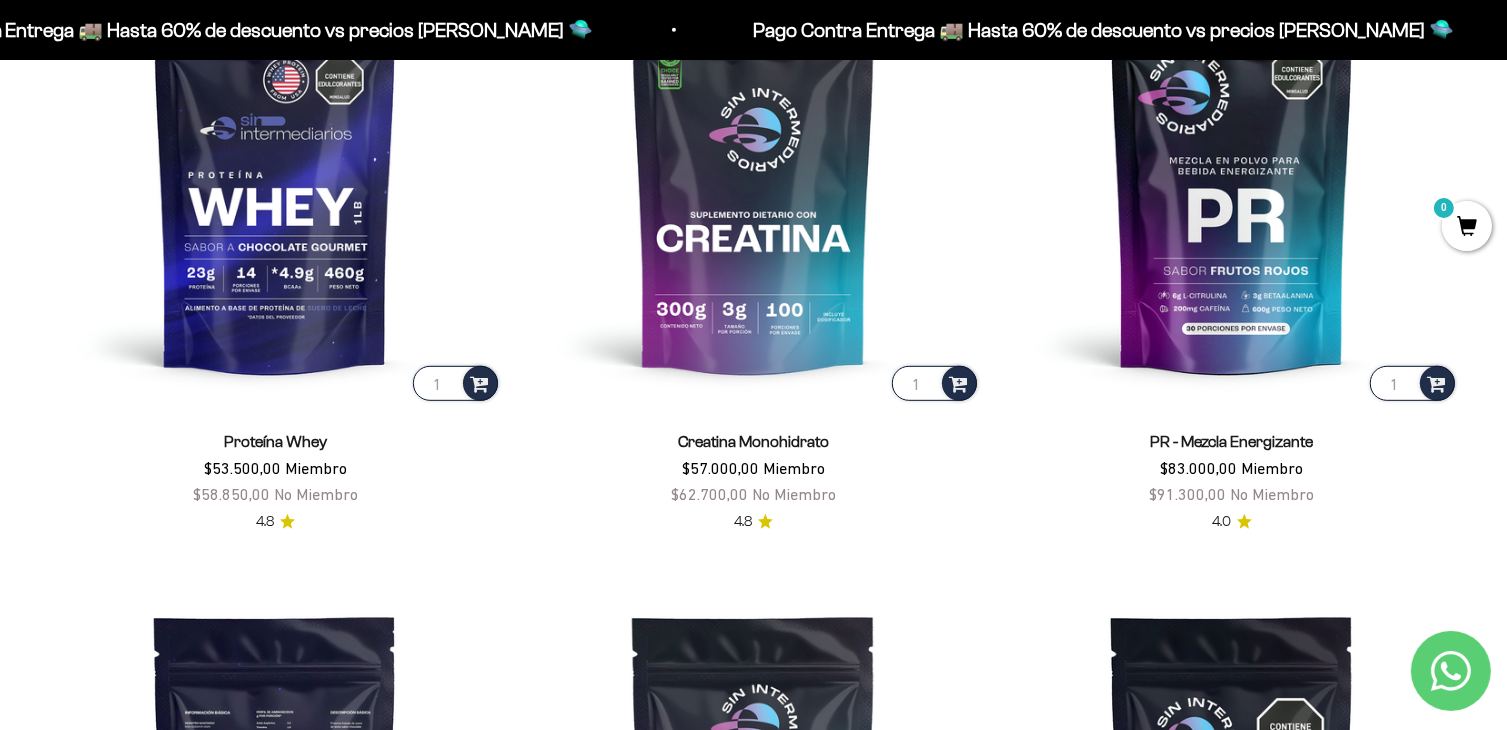 scroll, scrollTop: 989, scrollLeft: 0, axis: vertical 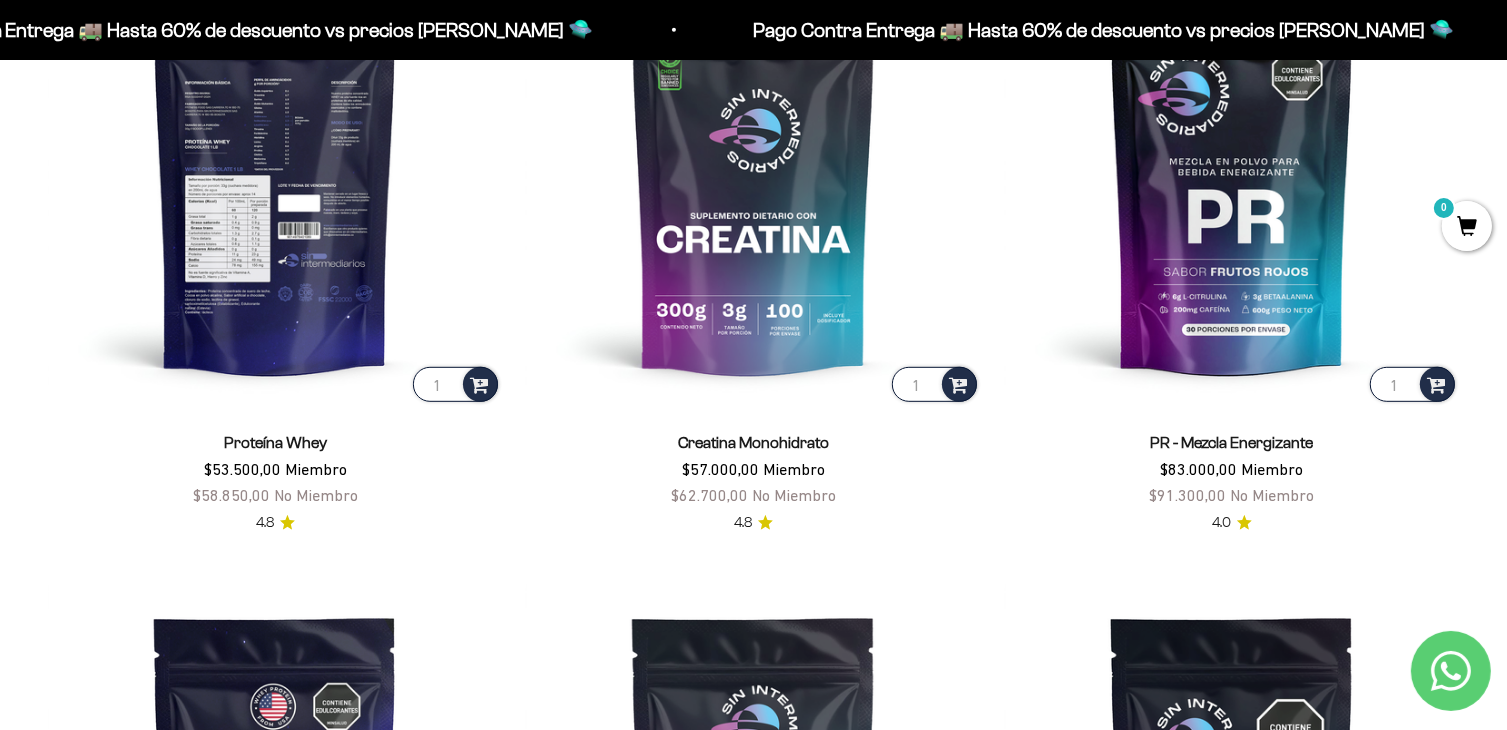 click at bounding box center (275, 179) 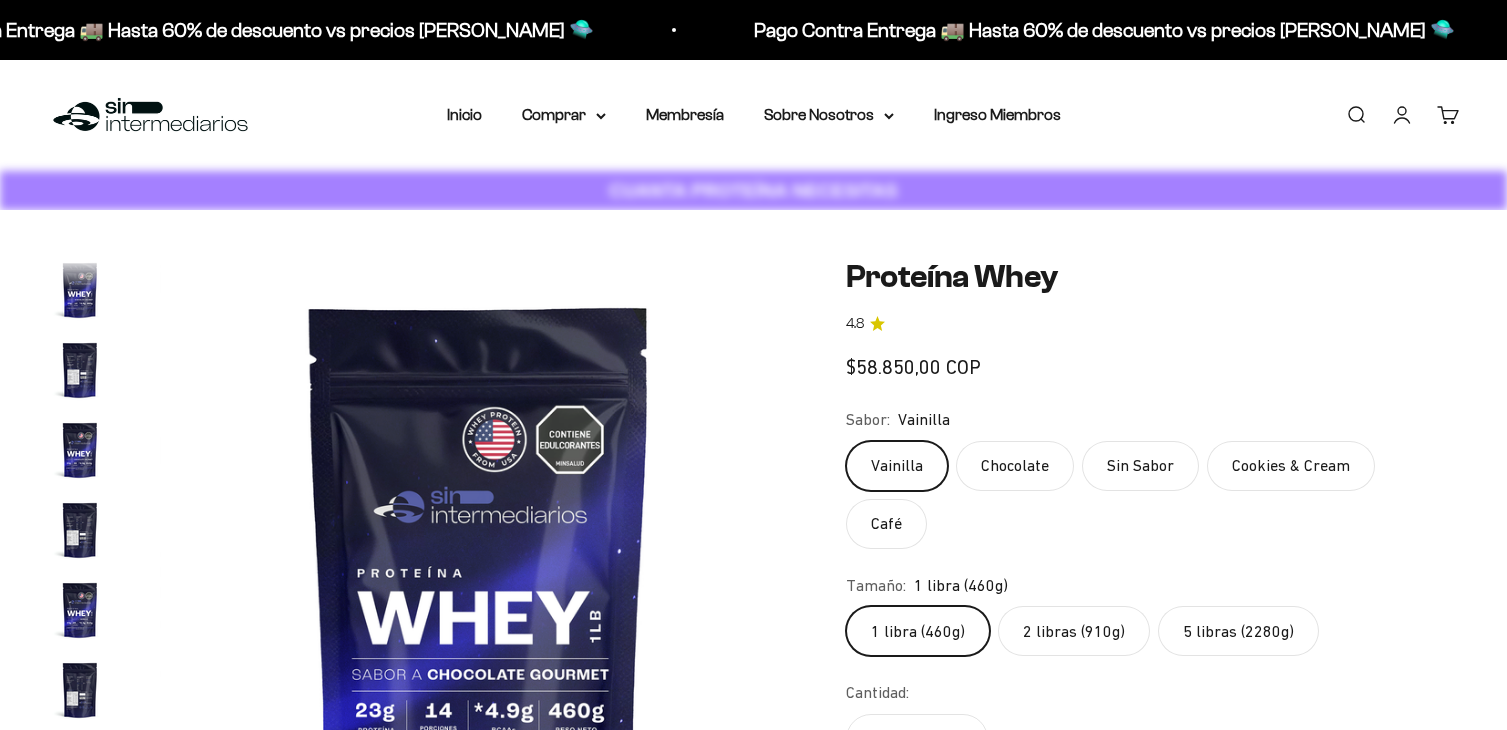 scroll, scrollTop: 0, scrollLeft: 0, axis: both 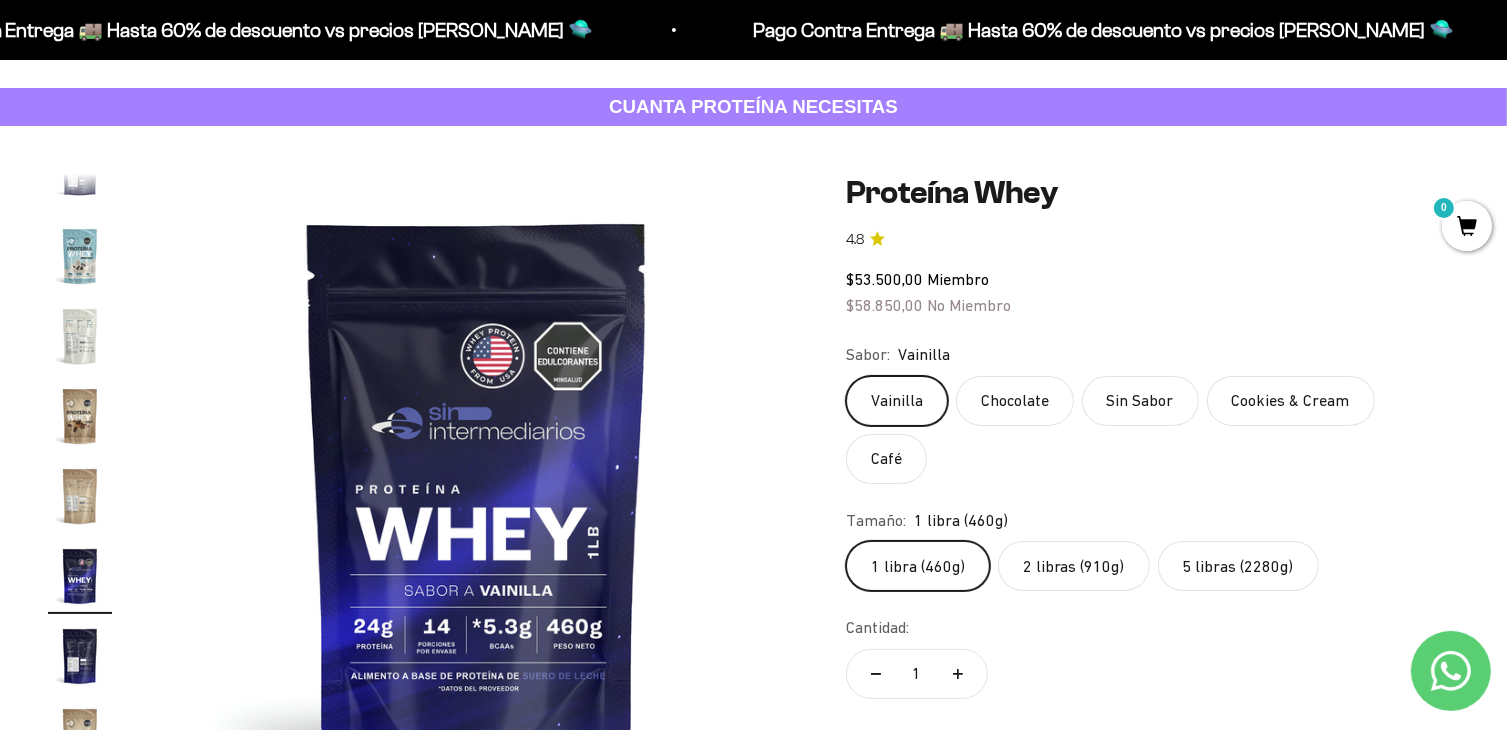 click on "2 libras (910g)" 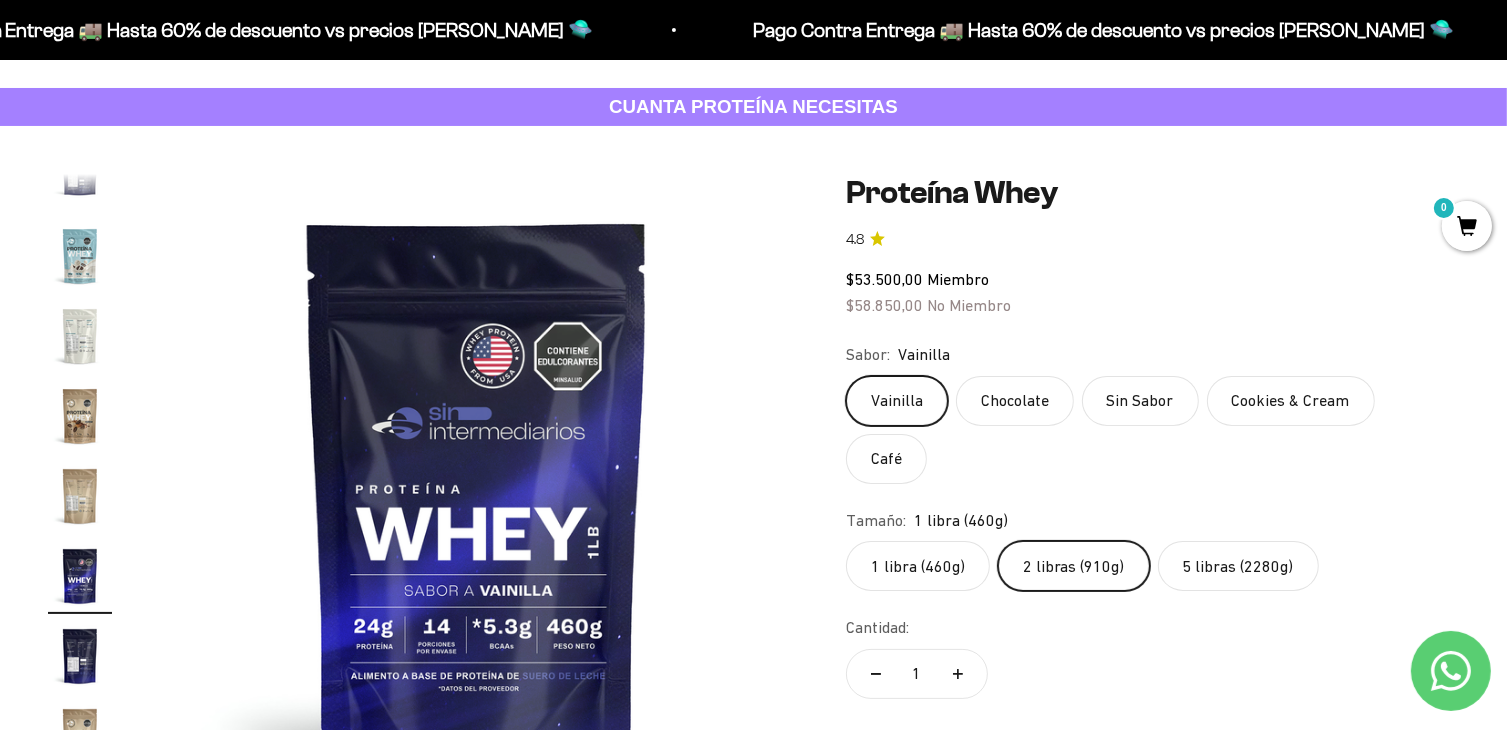 scroll, scrollTop: 0, scrollLeft: 2647, axis: horizontal 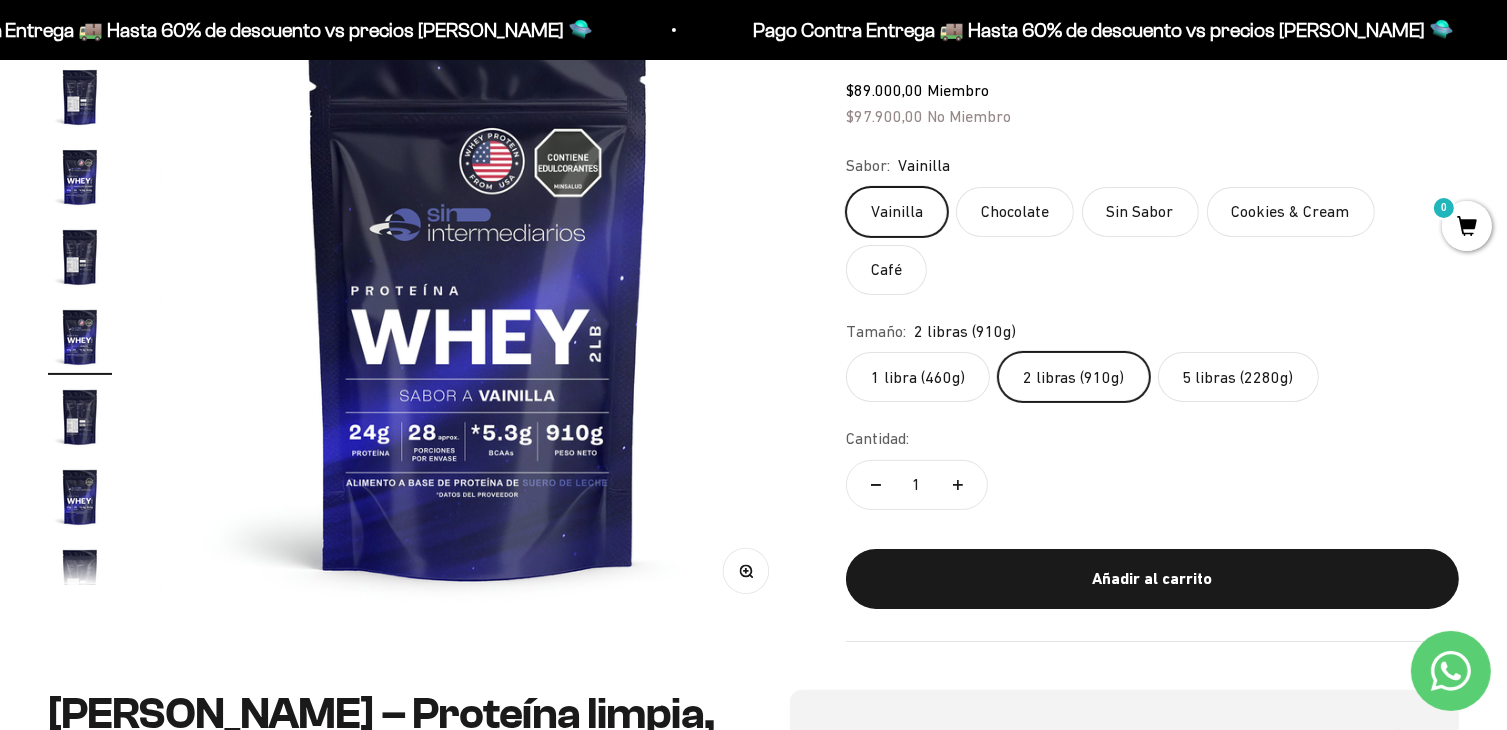 click at bounding box center (80, 577) 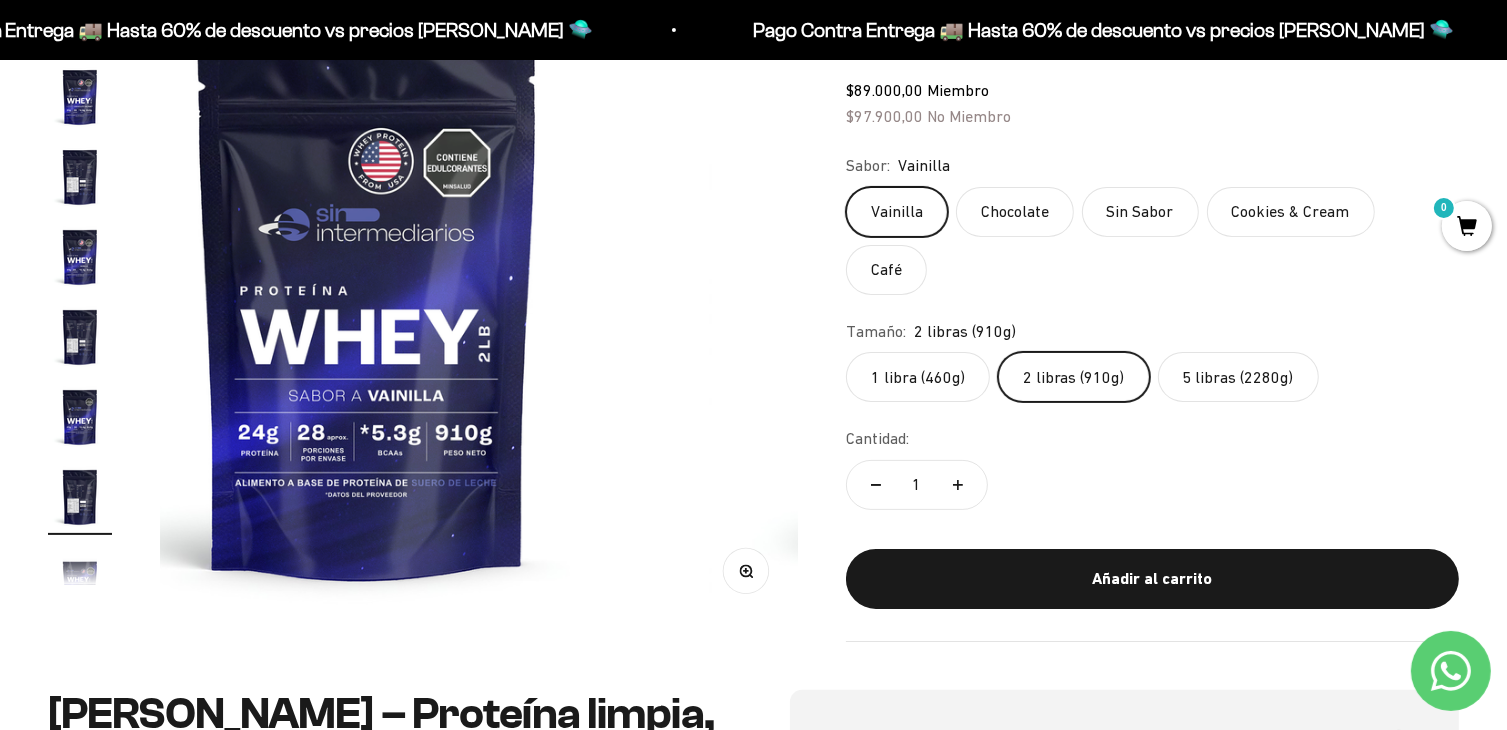 scroll, scrollTop: 0, scrollLeft: 3106, axis: horizontal 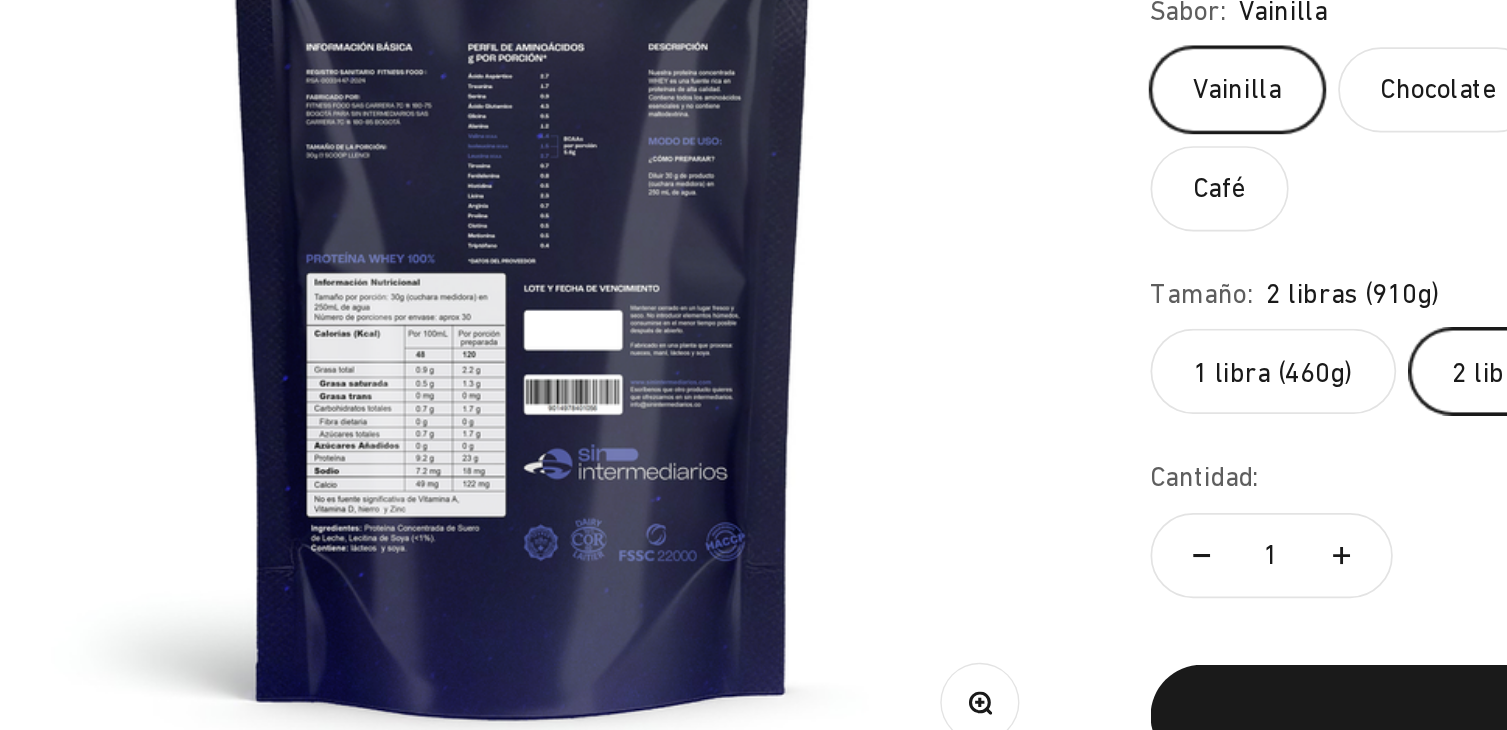 type 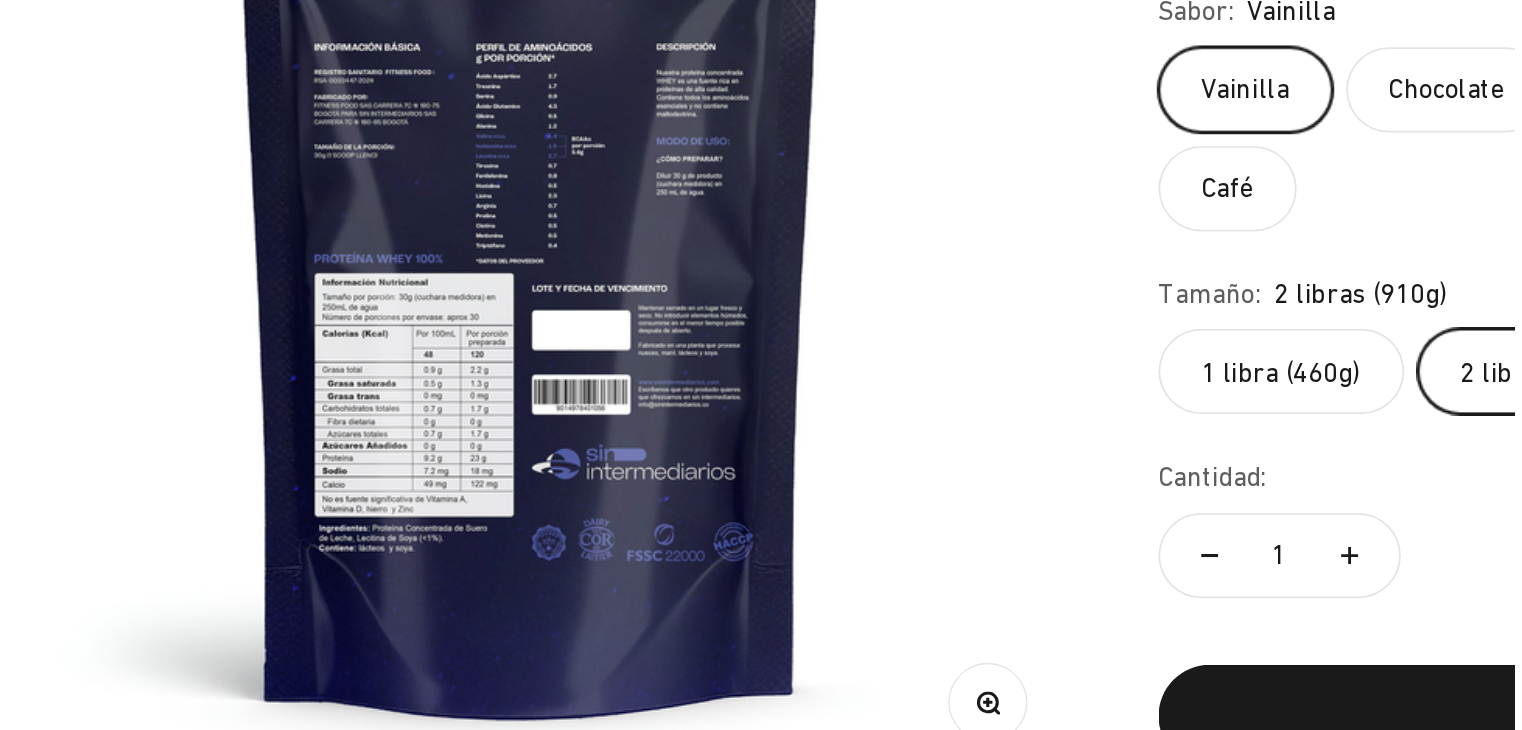 scroll, scrollTop: 272, scrollLeft: 0, axis: vertical 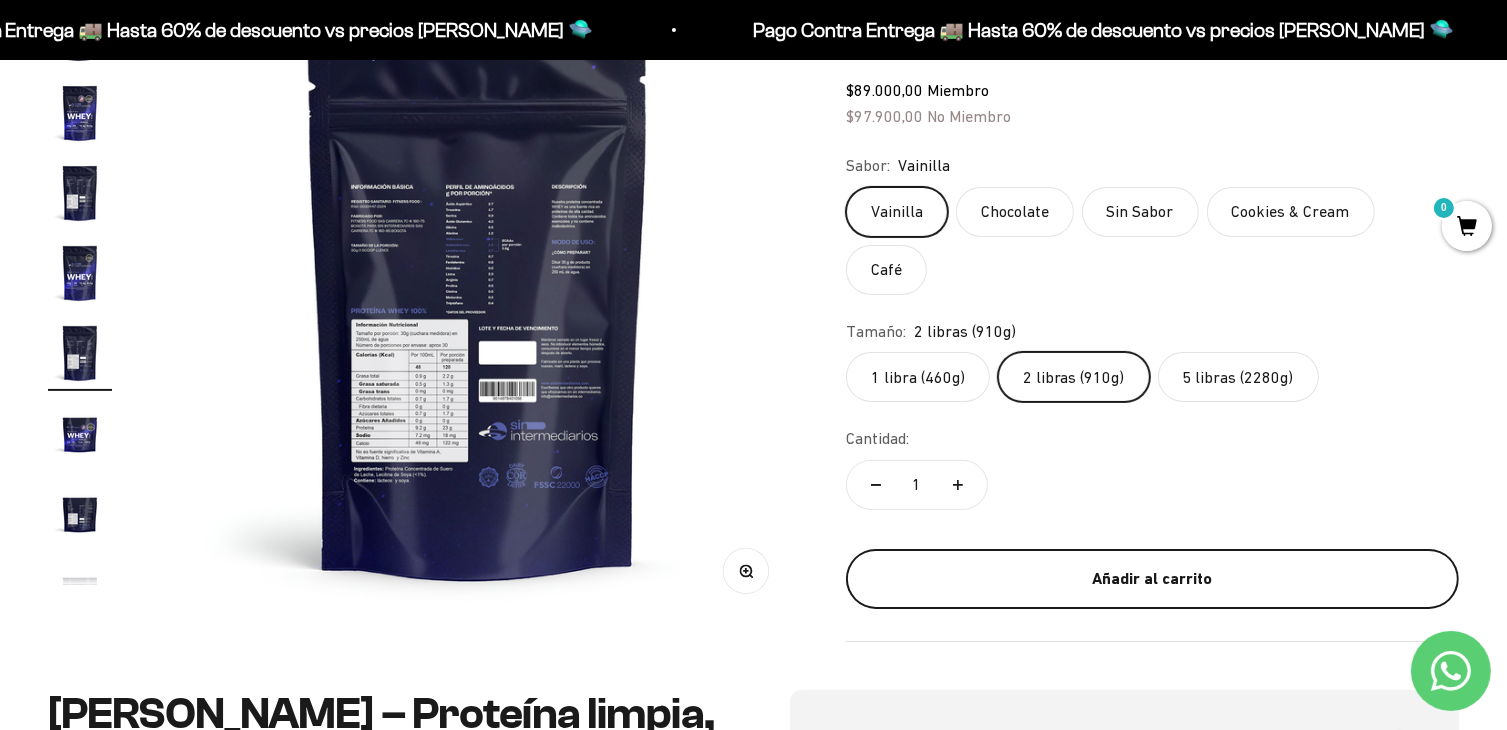 click on "Añadir al carrito" at bounding box center [1152, 579] 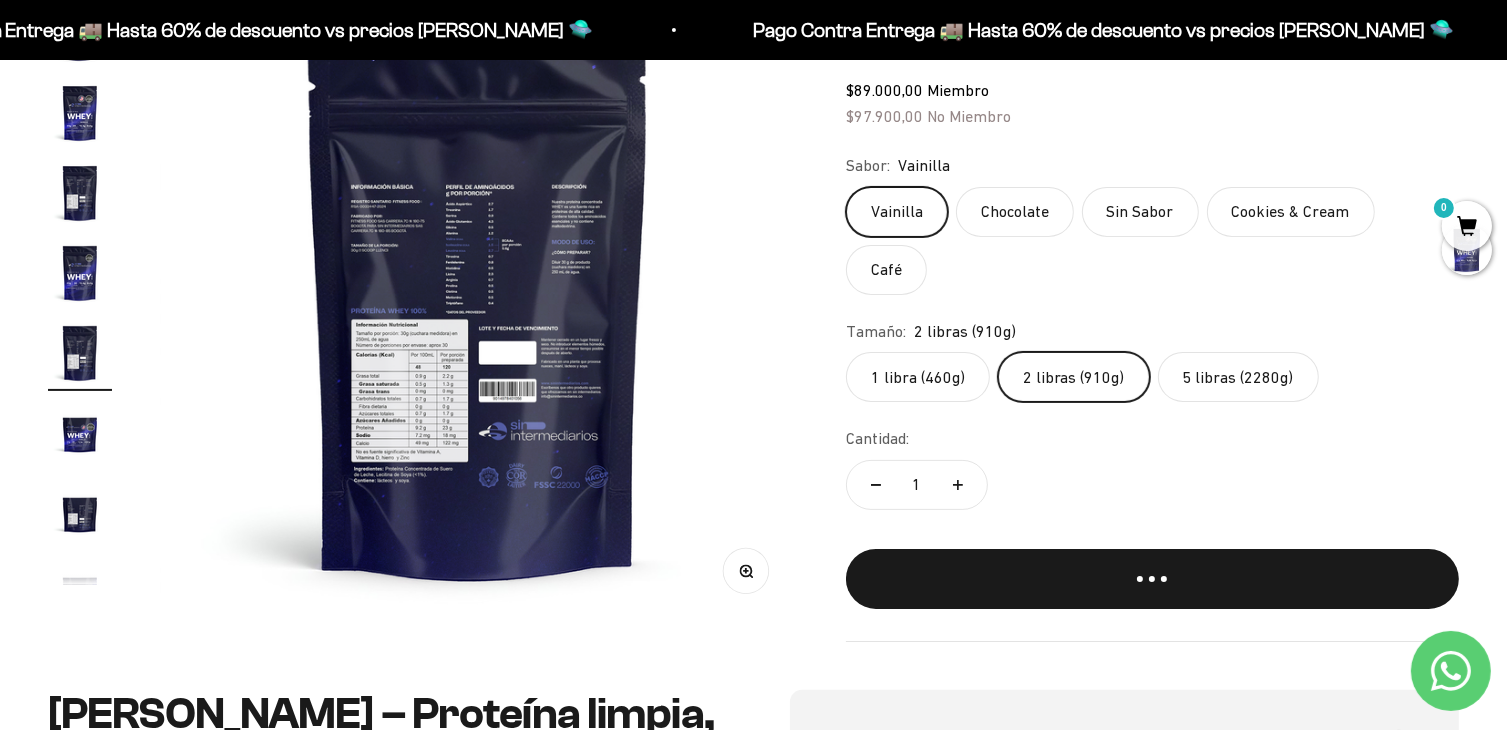 scroll, scrollTop: 0, scrollLeft: 4690, axis: horizontal 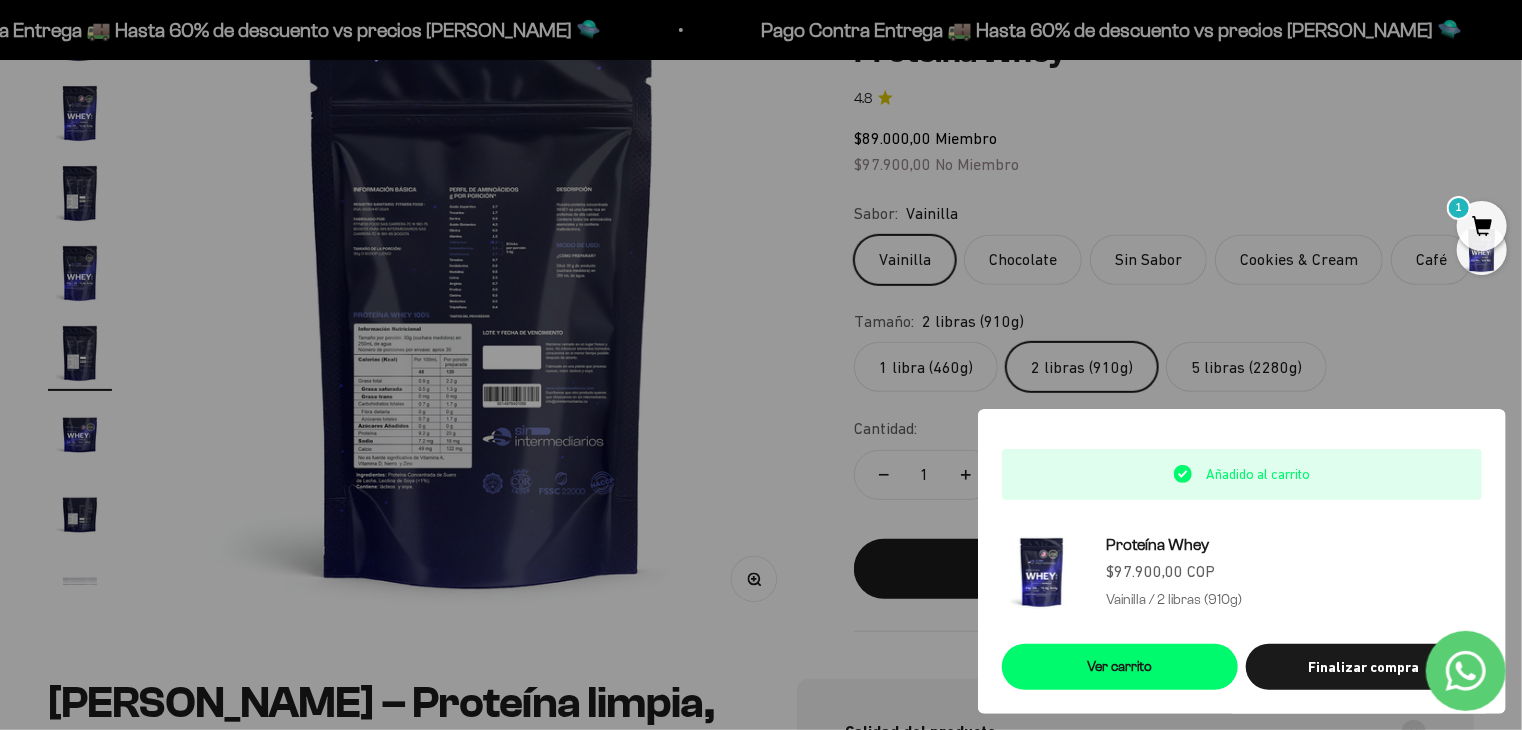click at bounding box center (761, 365) 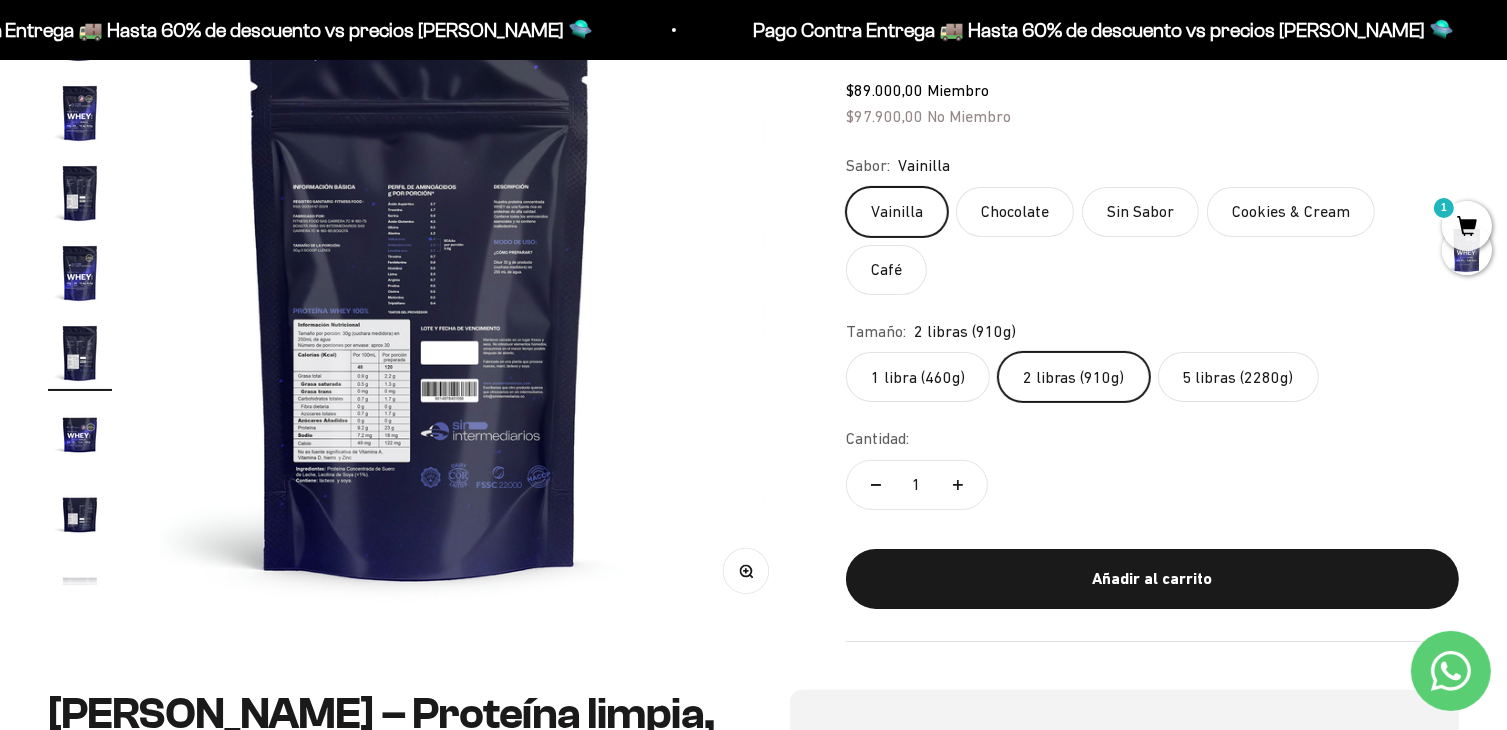 scroll, scrollTop: 0, scrollLeft: 4632, axis: horizontal 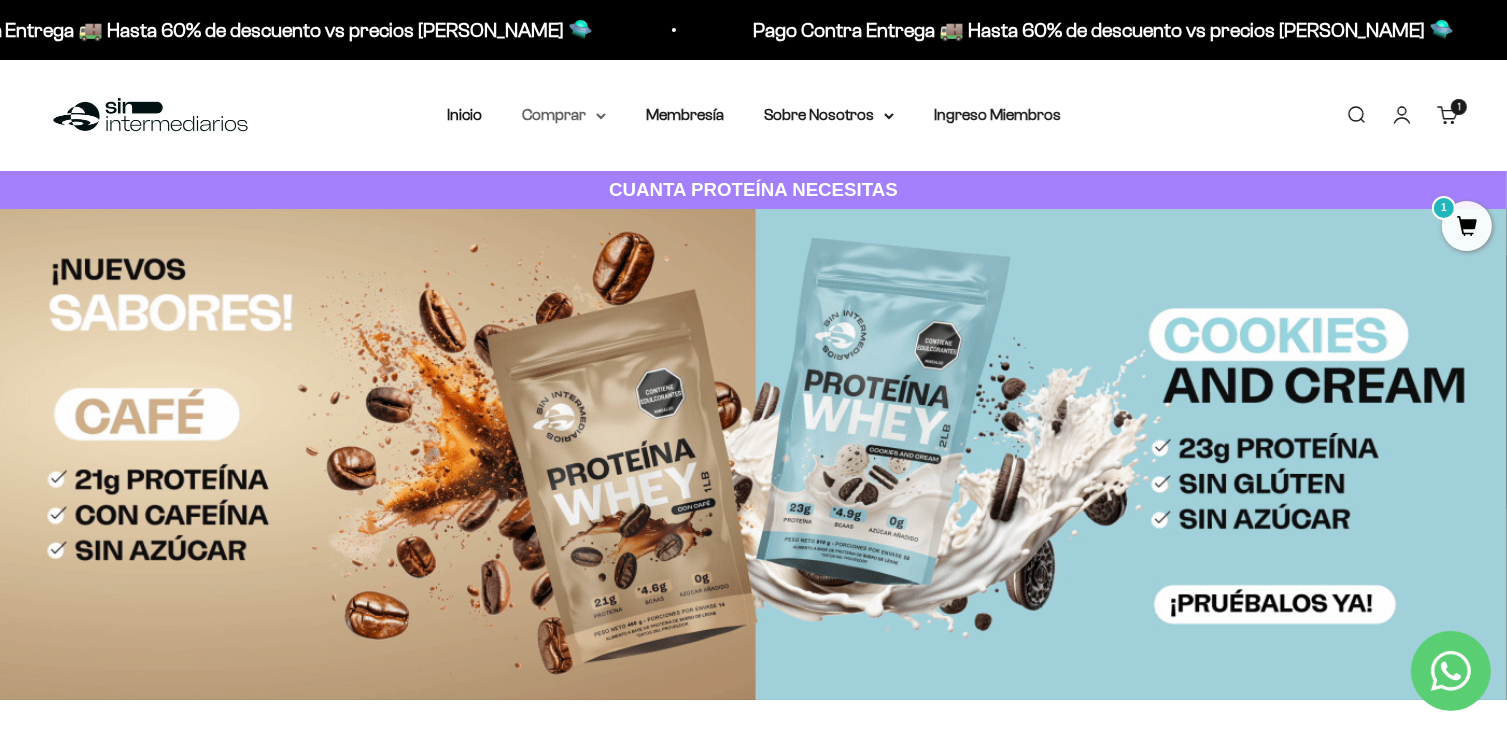click on "Comprar" at bounding box center (564, 115) 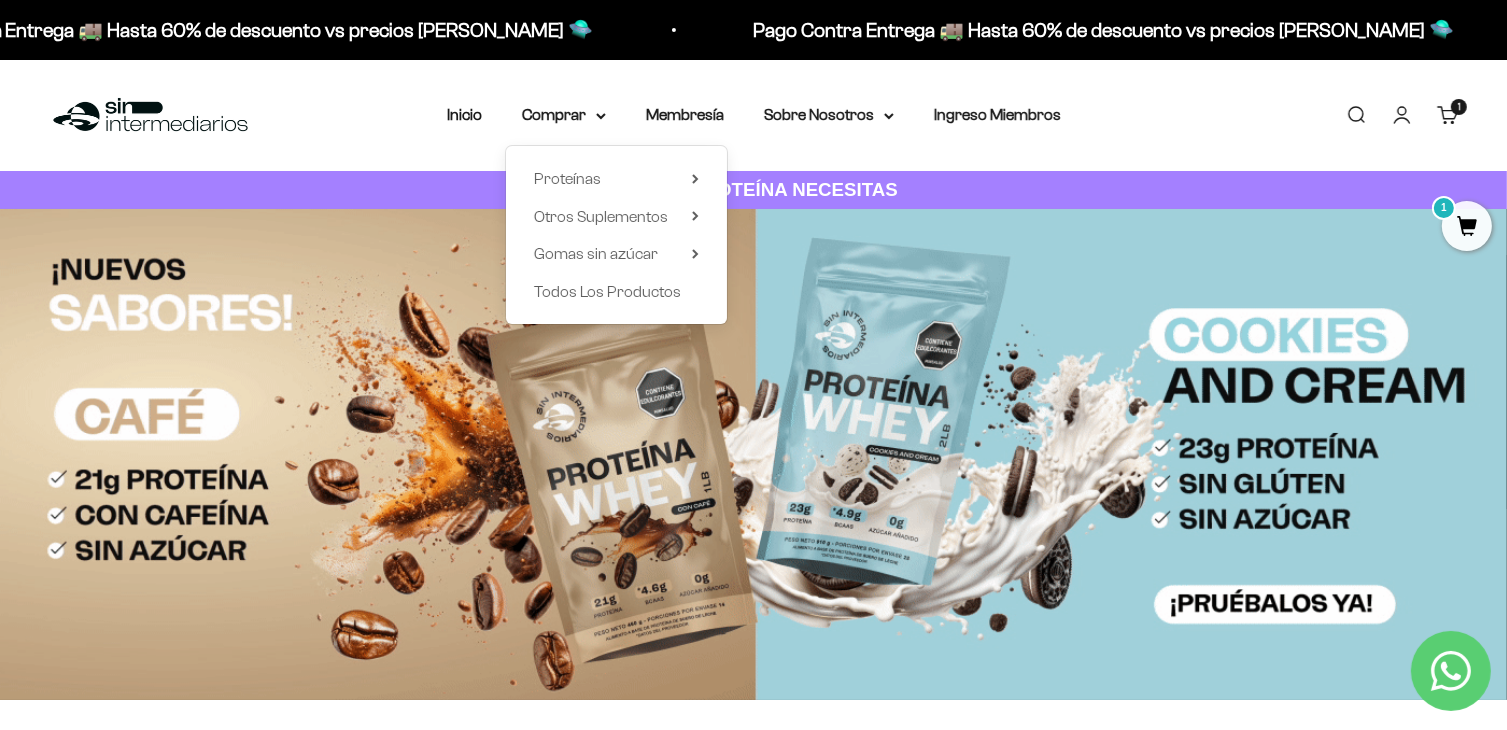 click on "Proteínas
Ver Todos
Whey
Iso
Vegan
Shaker" at bounding box center (616, 235) 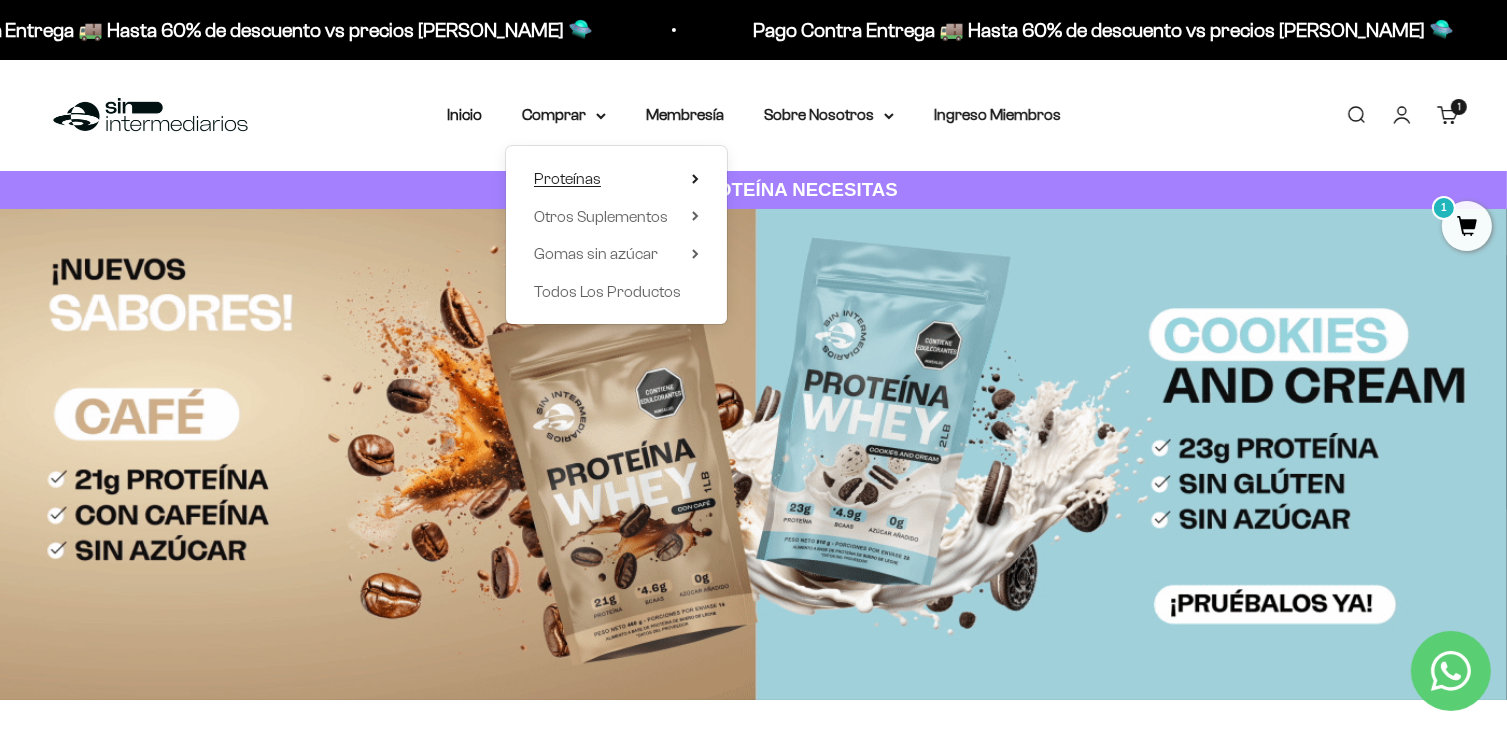 click 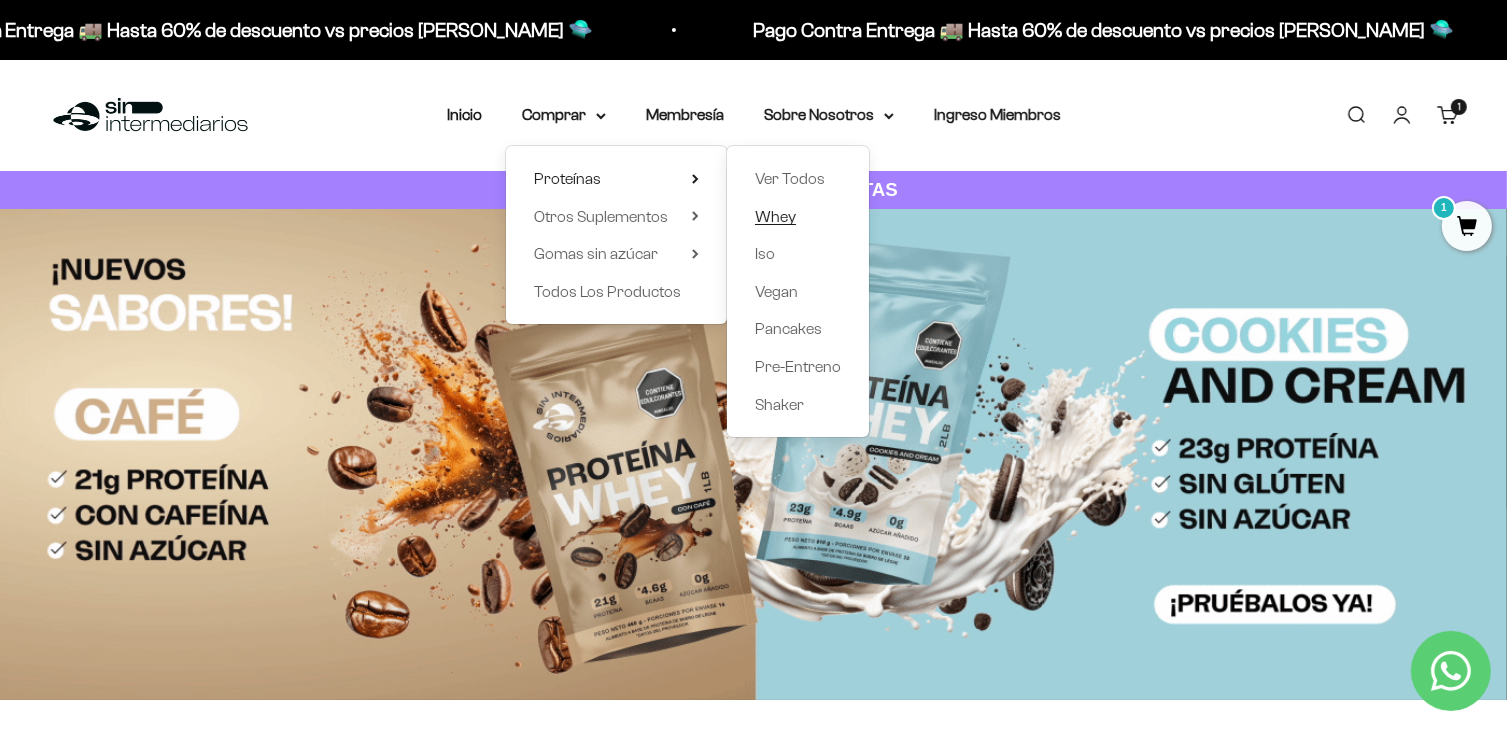 click on "Whey" at bounding box center [775, 216] 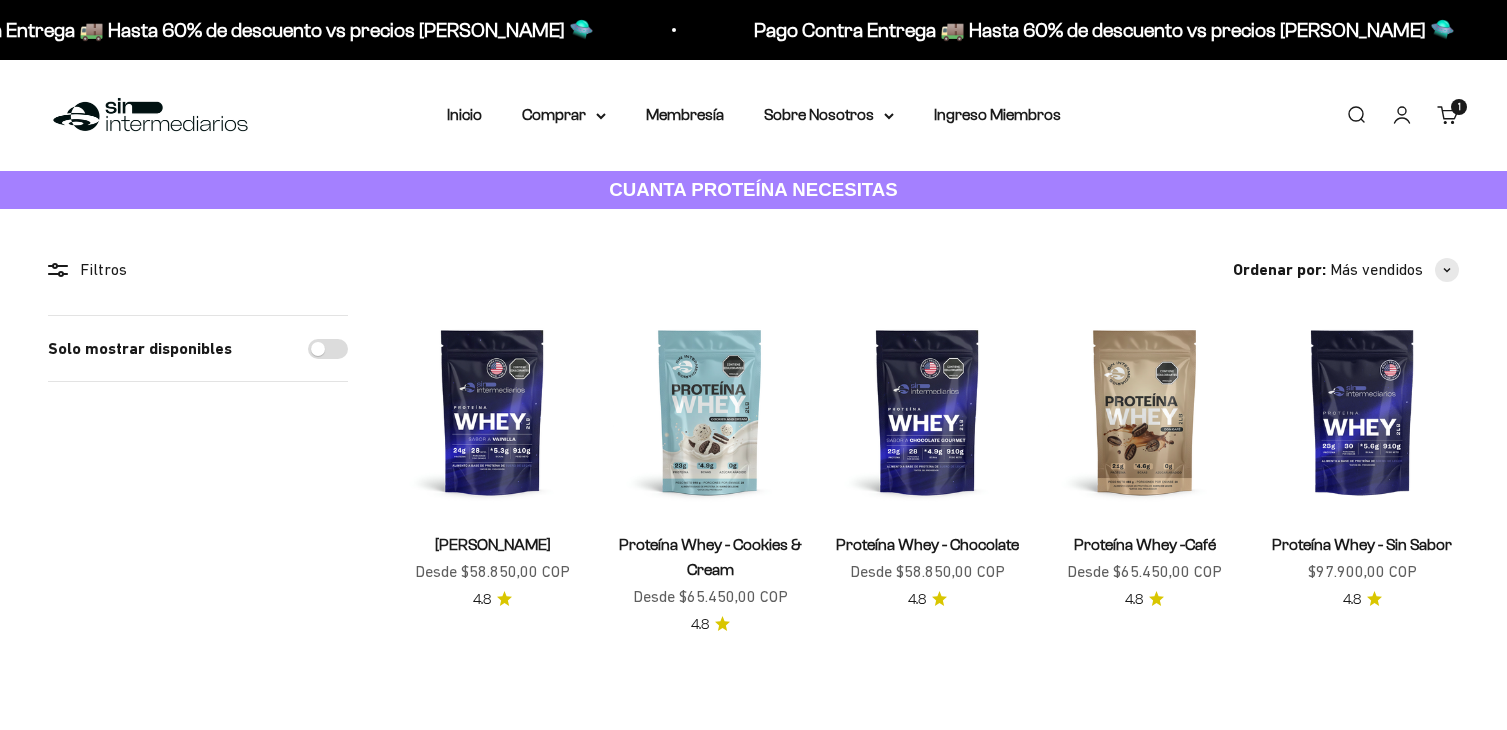 scroll, scrollTop: 0, scrollLeft: 0, axis: both 